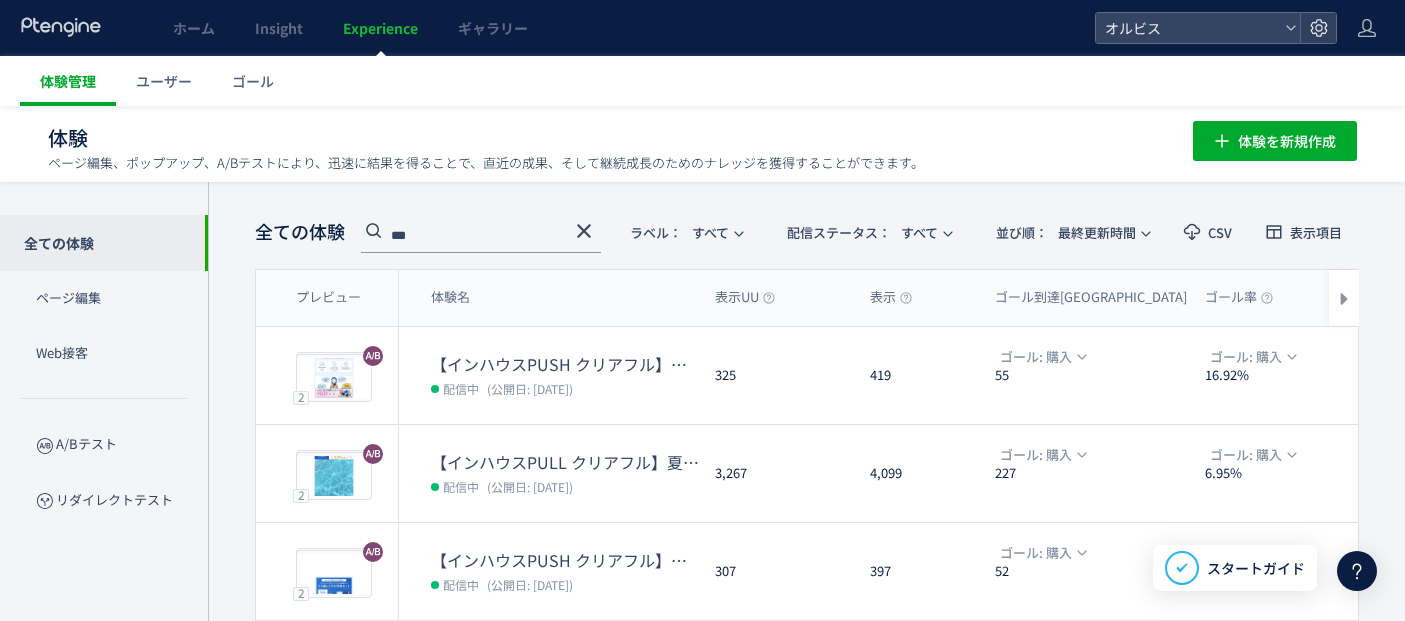 scroll, scrollTop: 0, scrollLeft: 0, axis: both 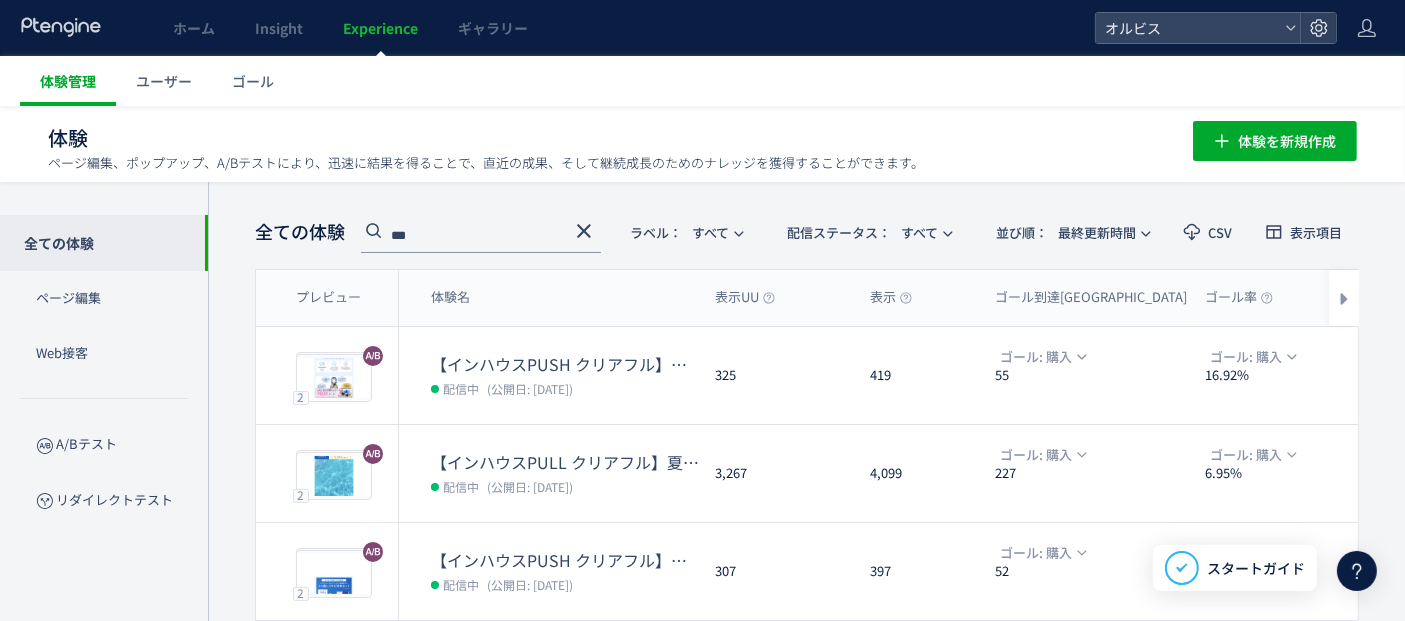 click on "体験管理" at bounding box center [68, 81] 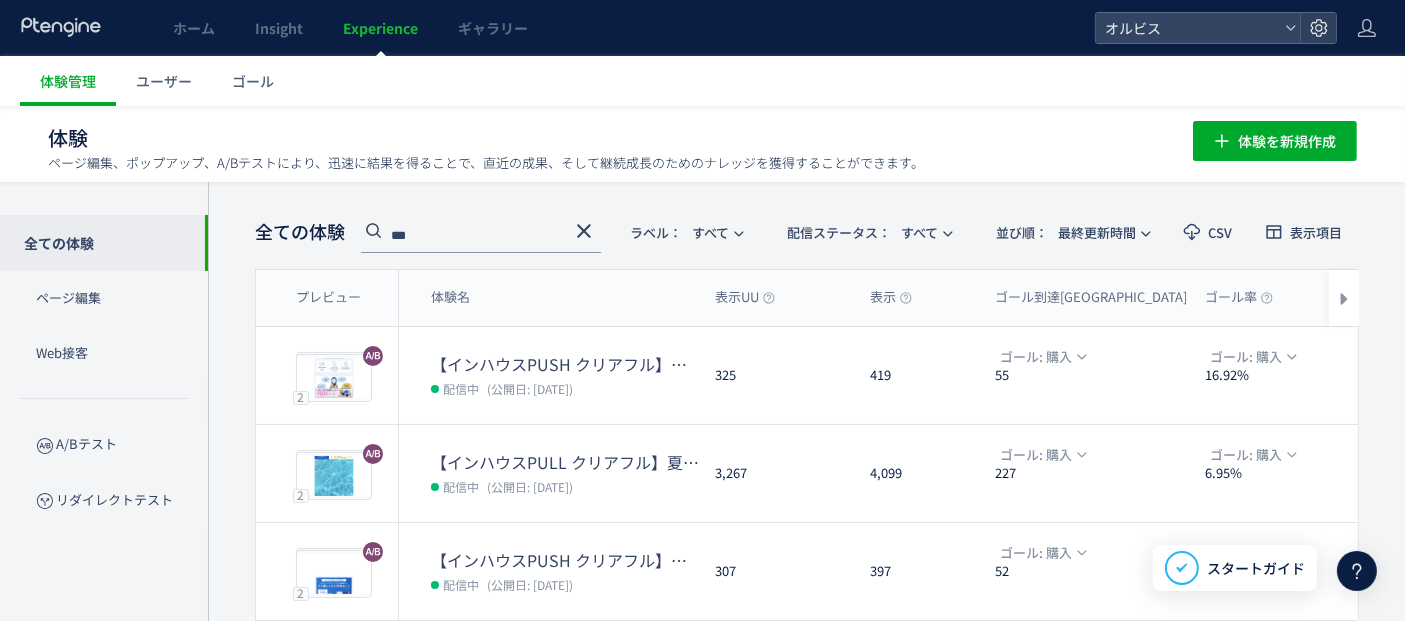 click 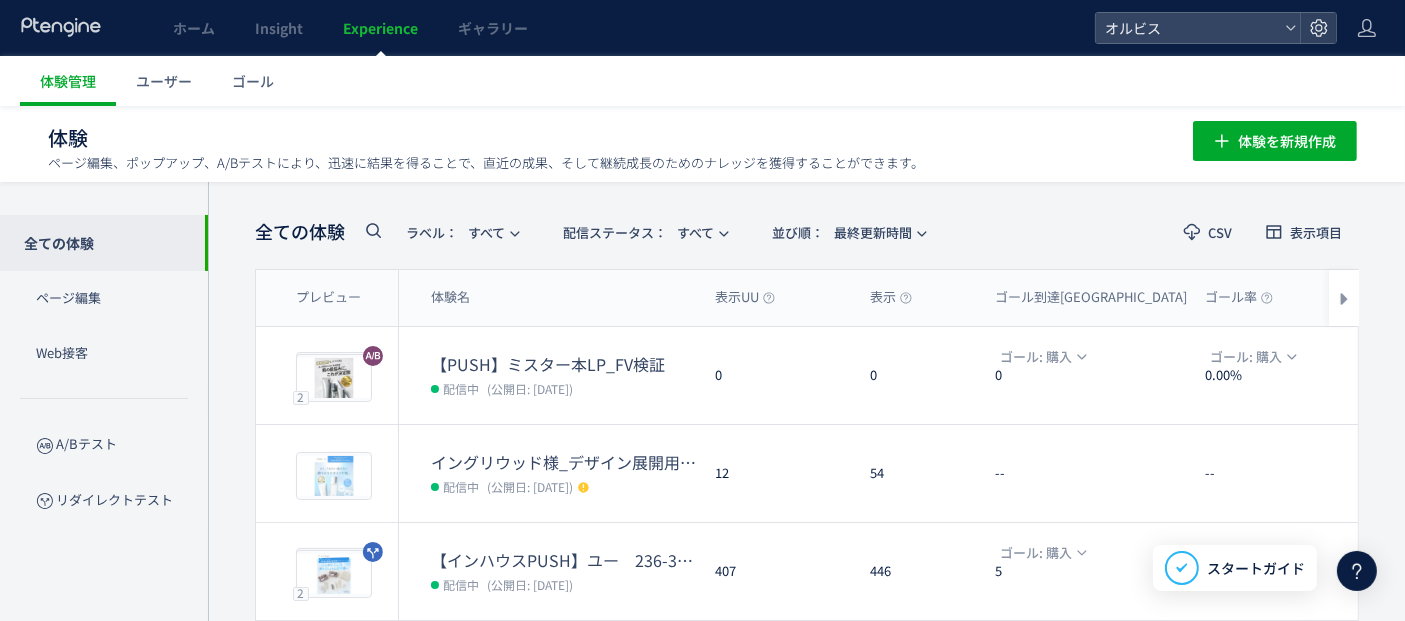 click 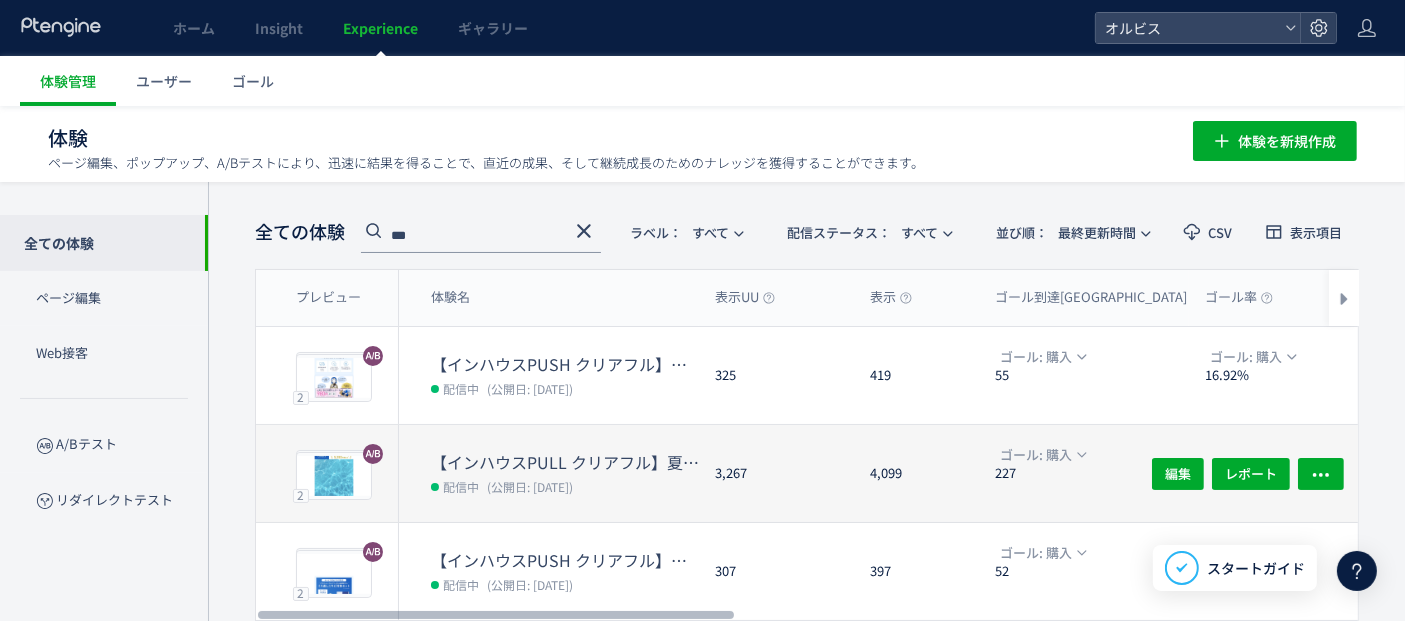 type on "***" 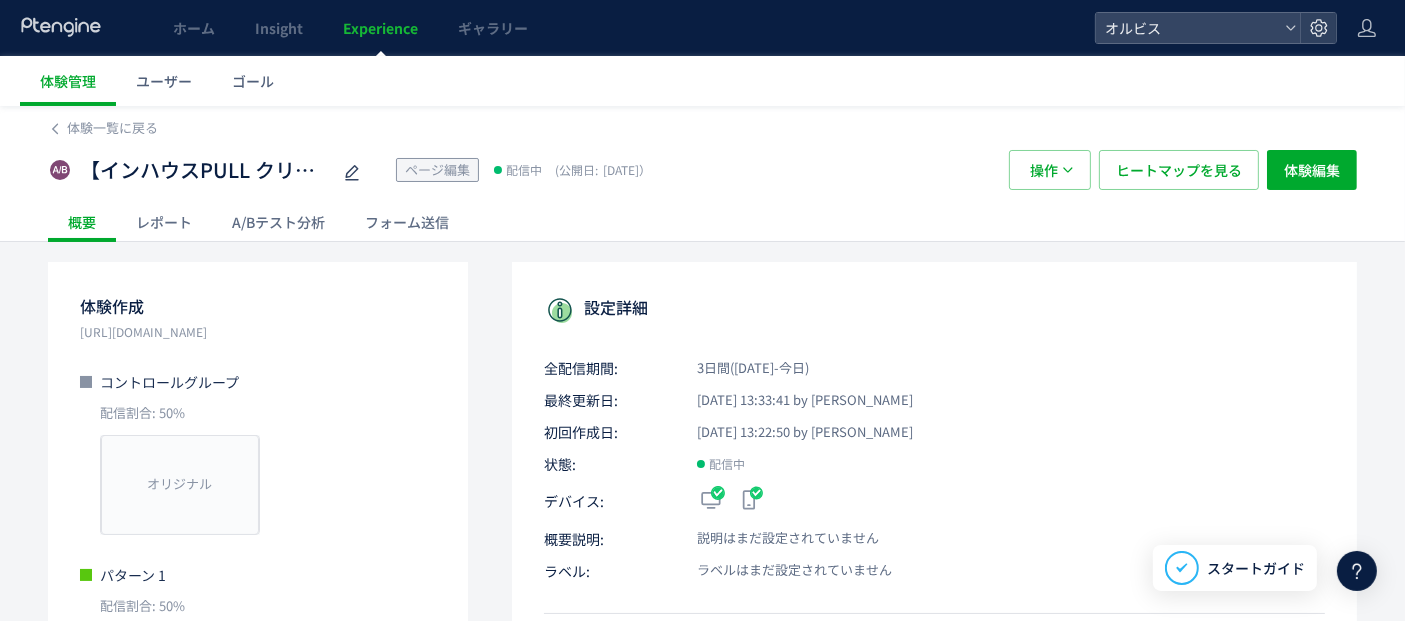 click on "A/Bテスト分析" 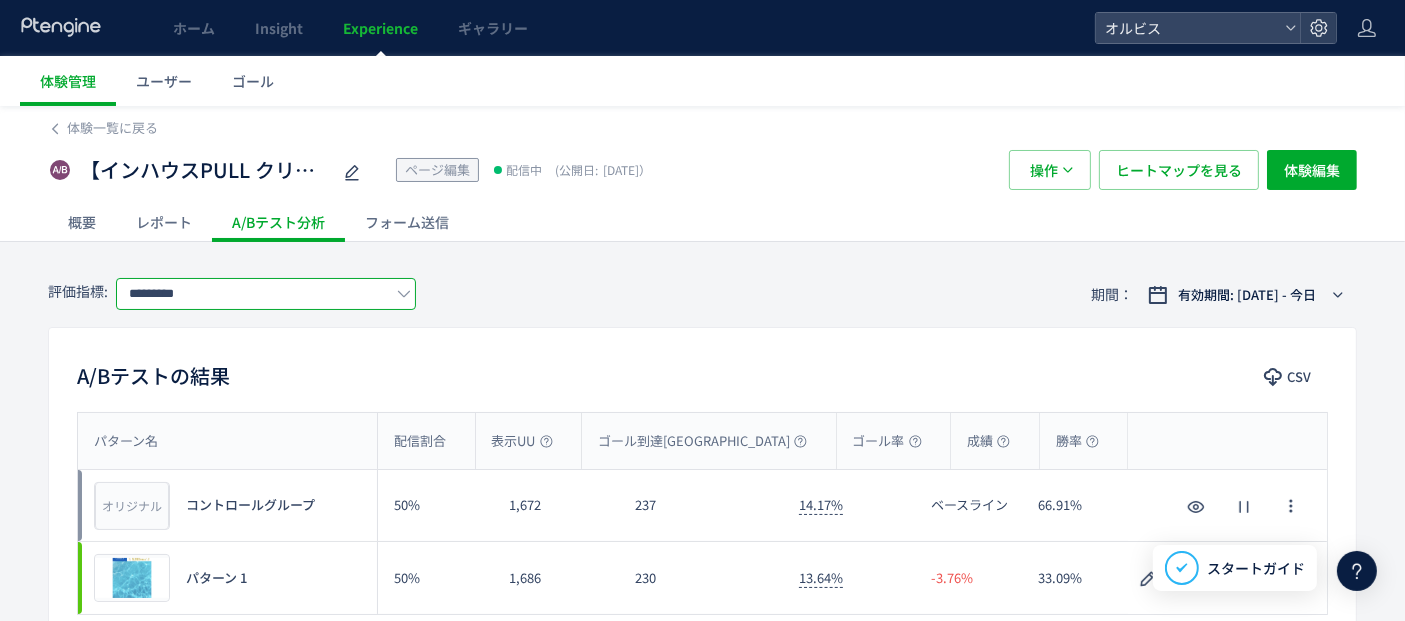click on "*********" 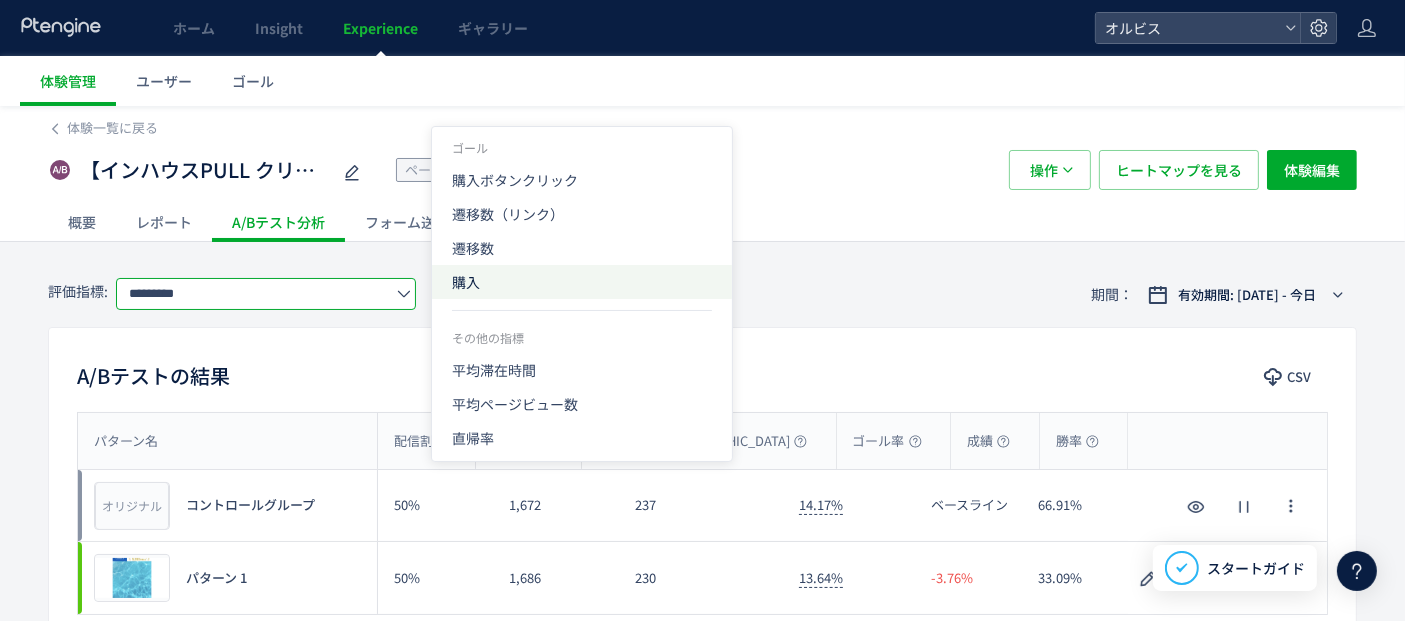 click on "購入" 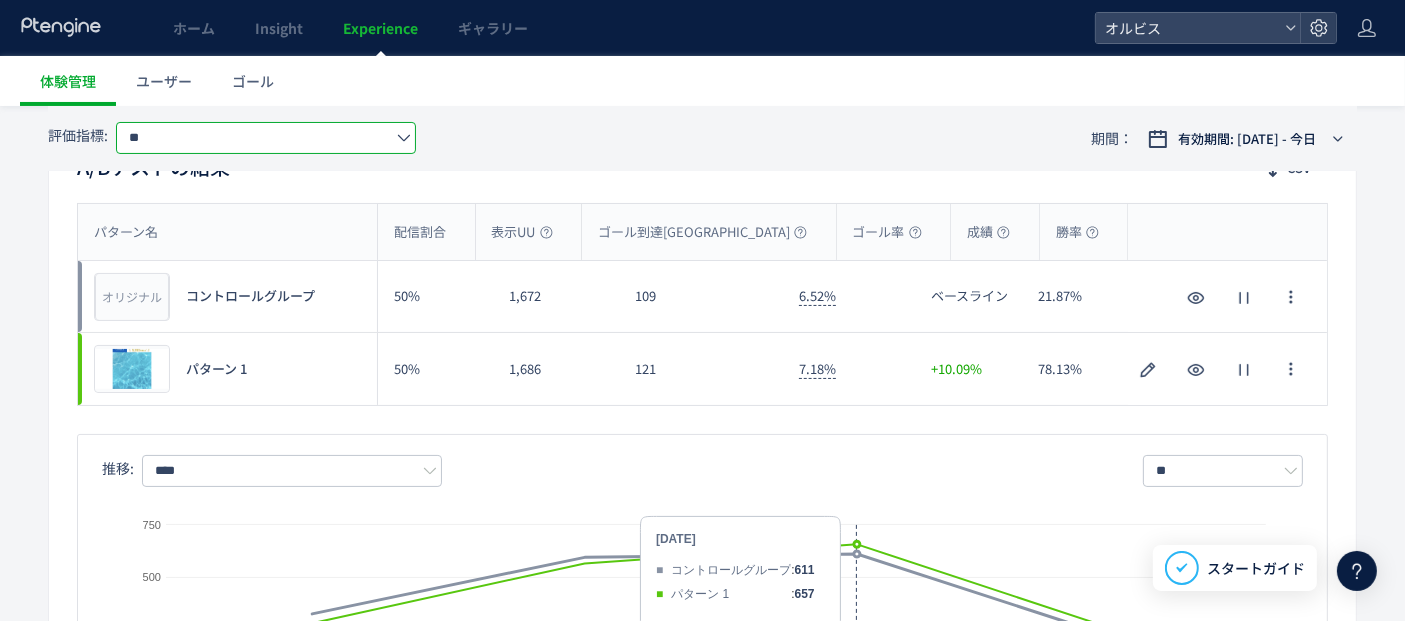 scroll, scrollTop: 0, scrollLeft: 0, axis: both 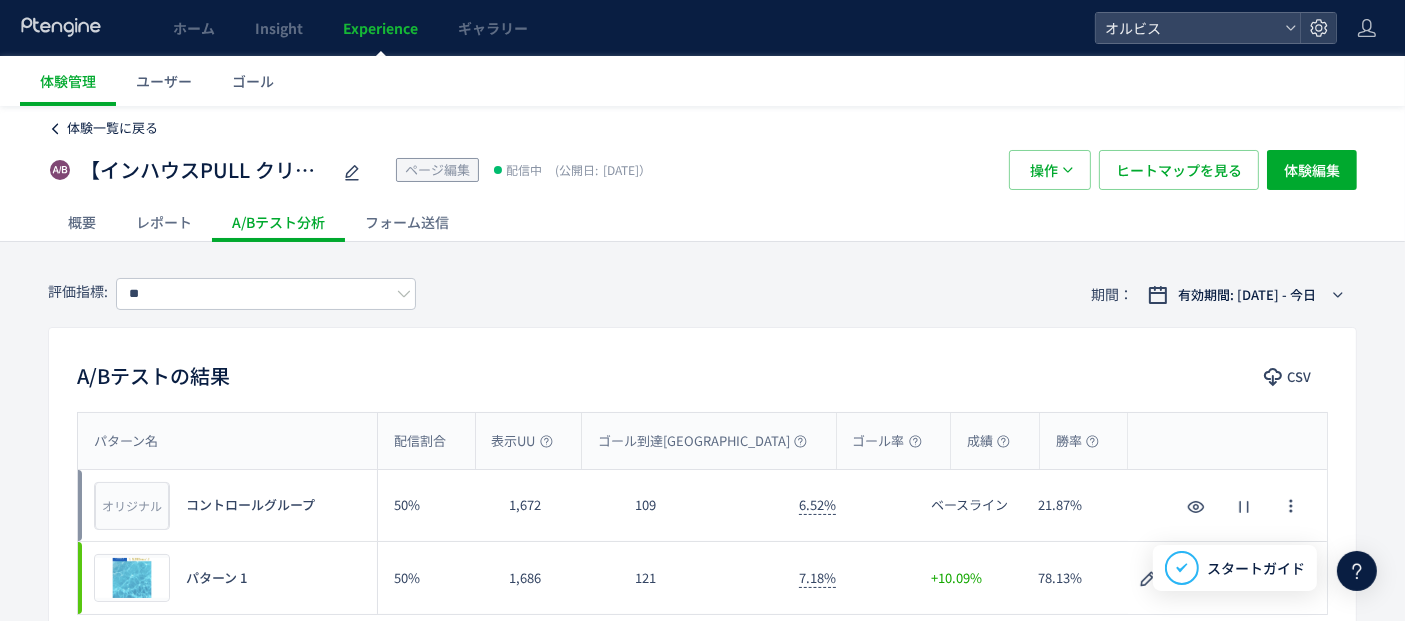 click on "体験一覧に戻る" 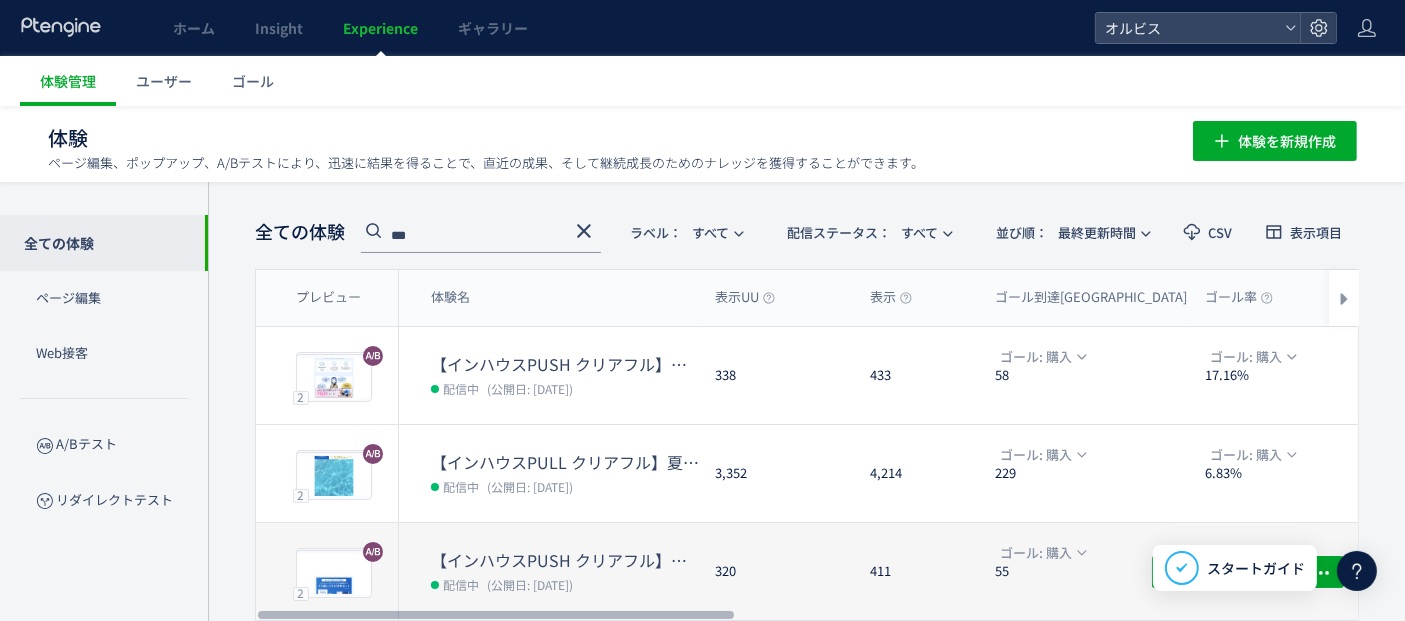 scroll, scrollTop: 111, scrollLeft: 0, axis: vertical 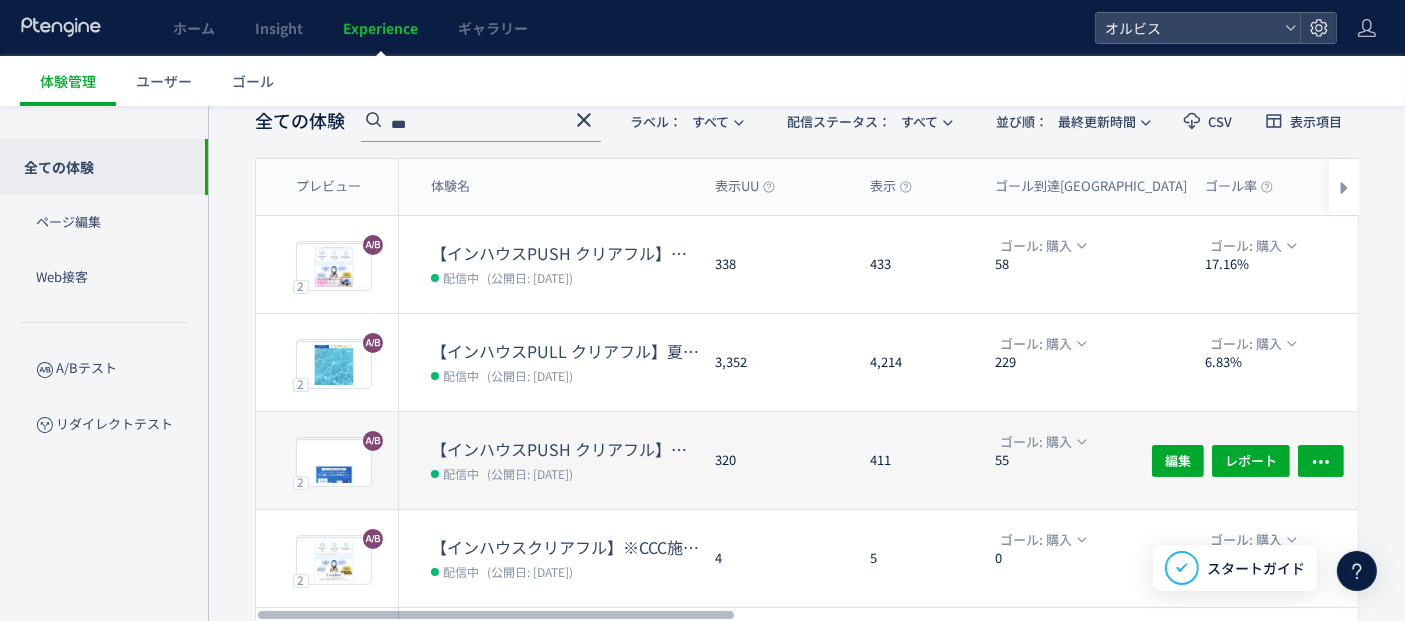 click on "配信中 (公開日: [DATE])" at bounding box center (565, 473) 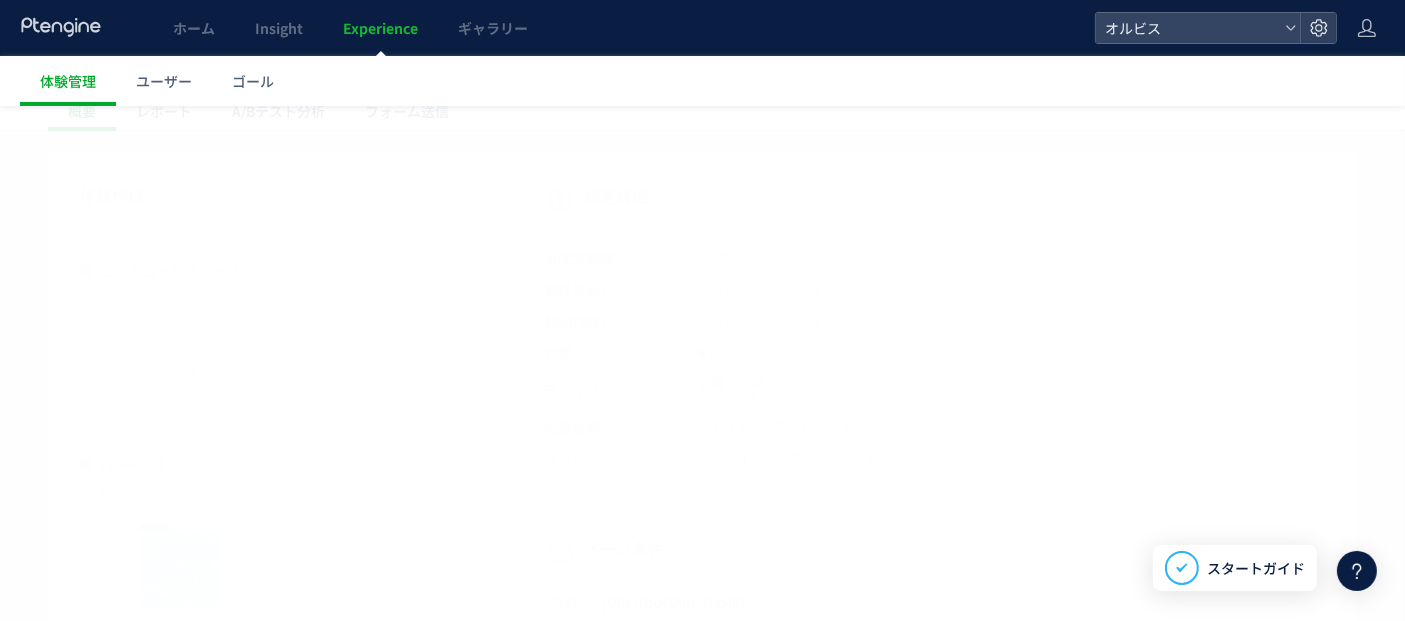 scroll, scrollTop: 0, scrollLeft: 0, axis: both 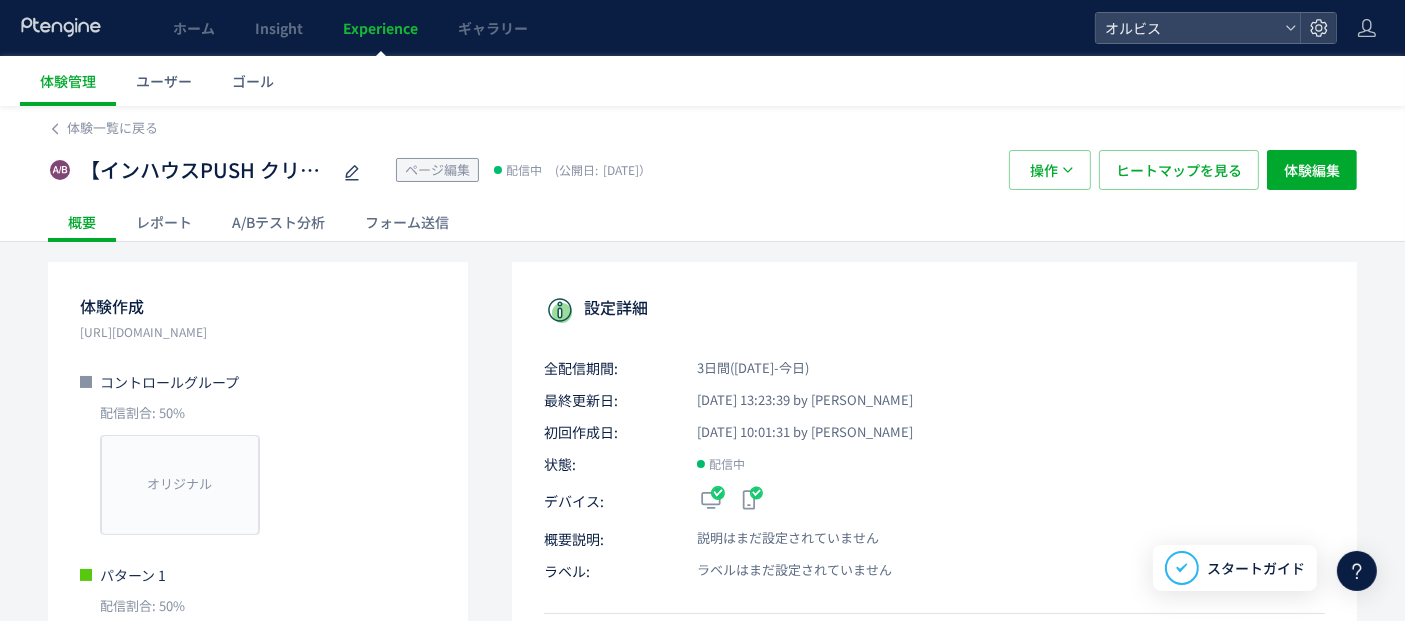 click on "A/Bテスト分析" 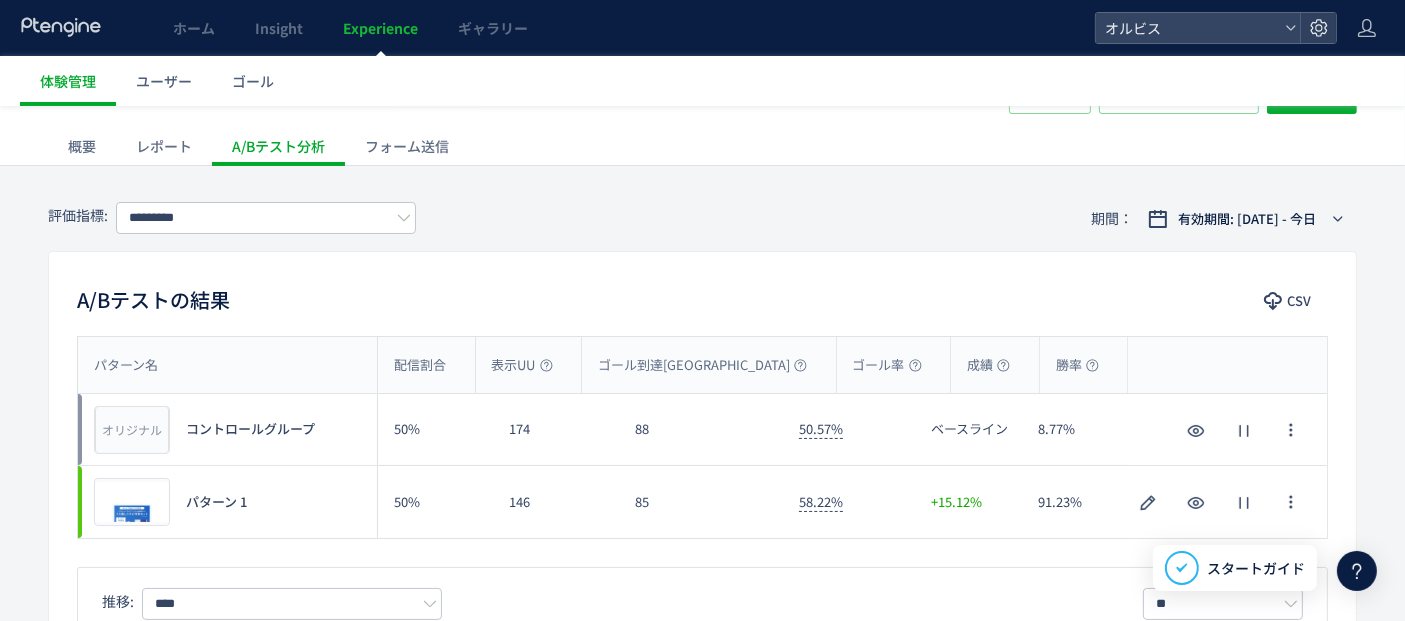 scroll, scrollTop: 111, scrollLeft: 0, axis: vertical 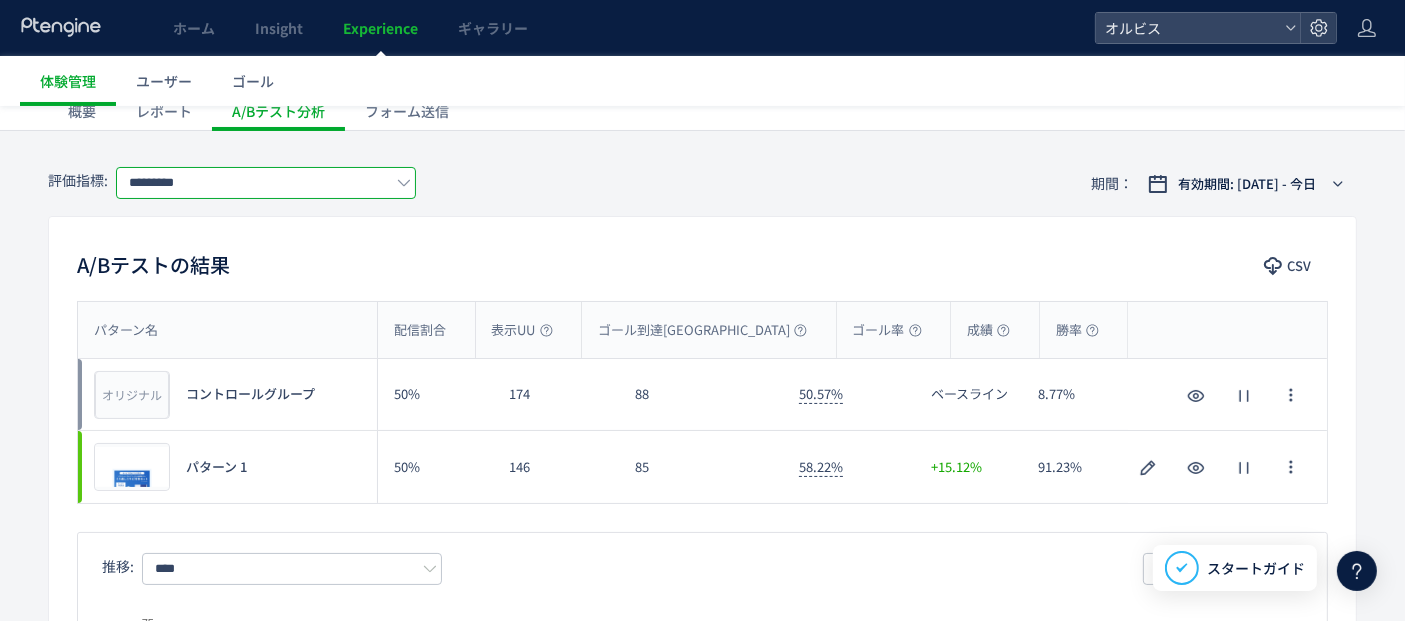 click on "*********" 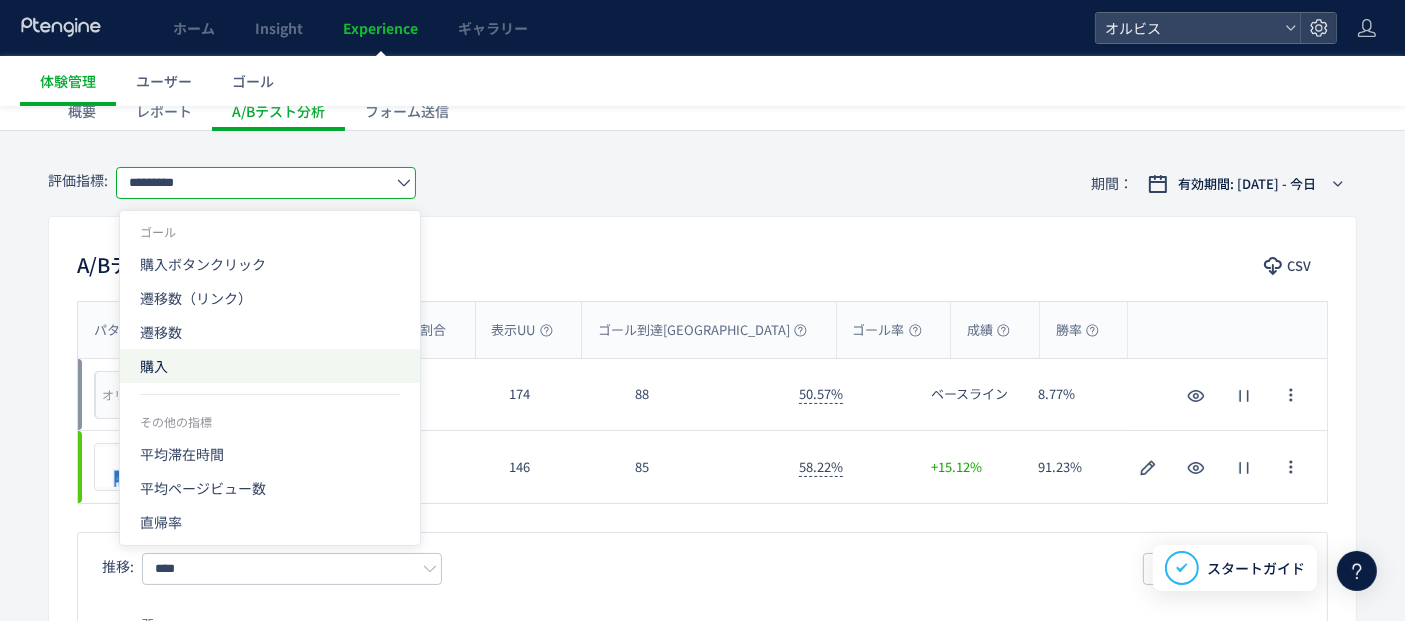 click on "購入" 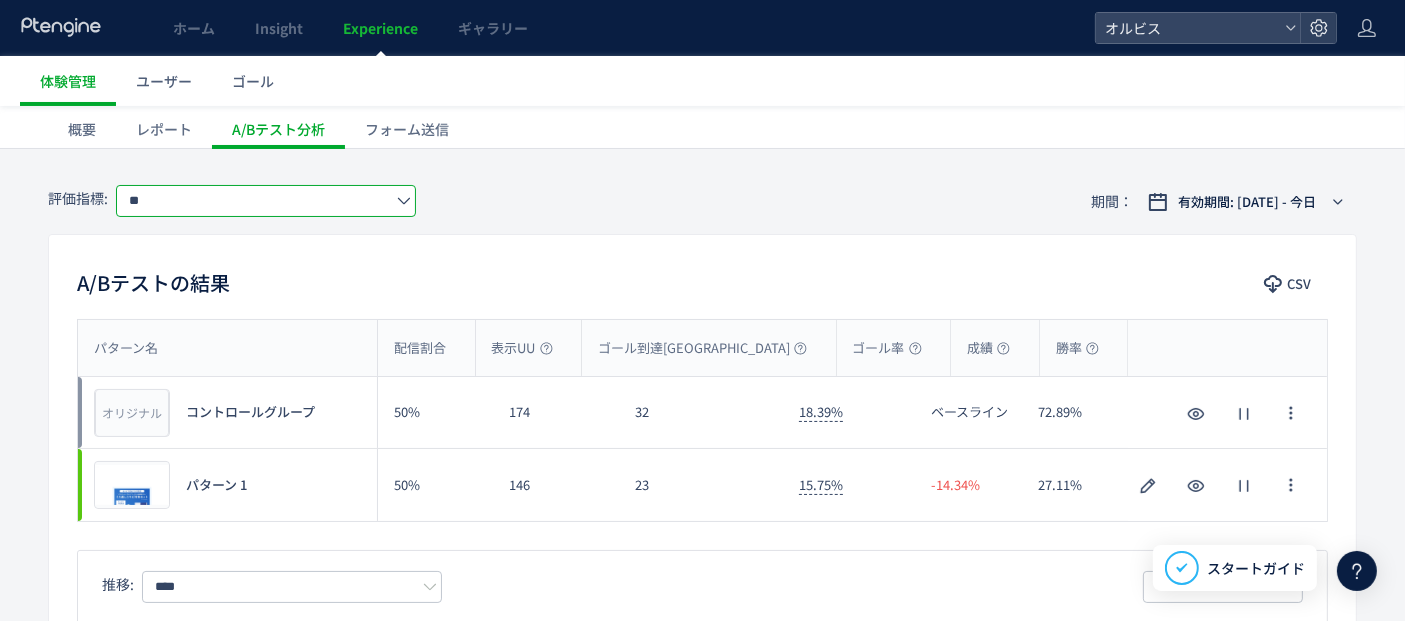 scroll, scrollTop: 0, scrollLeft: 0, axis: both 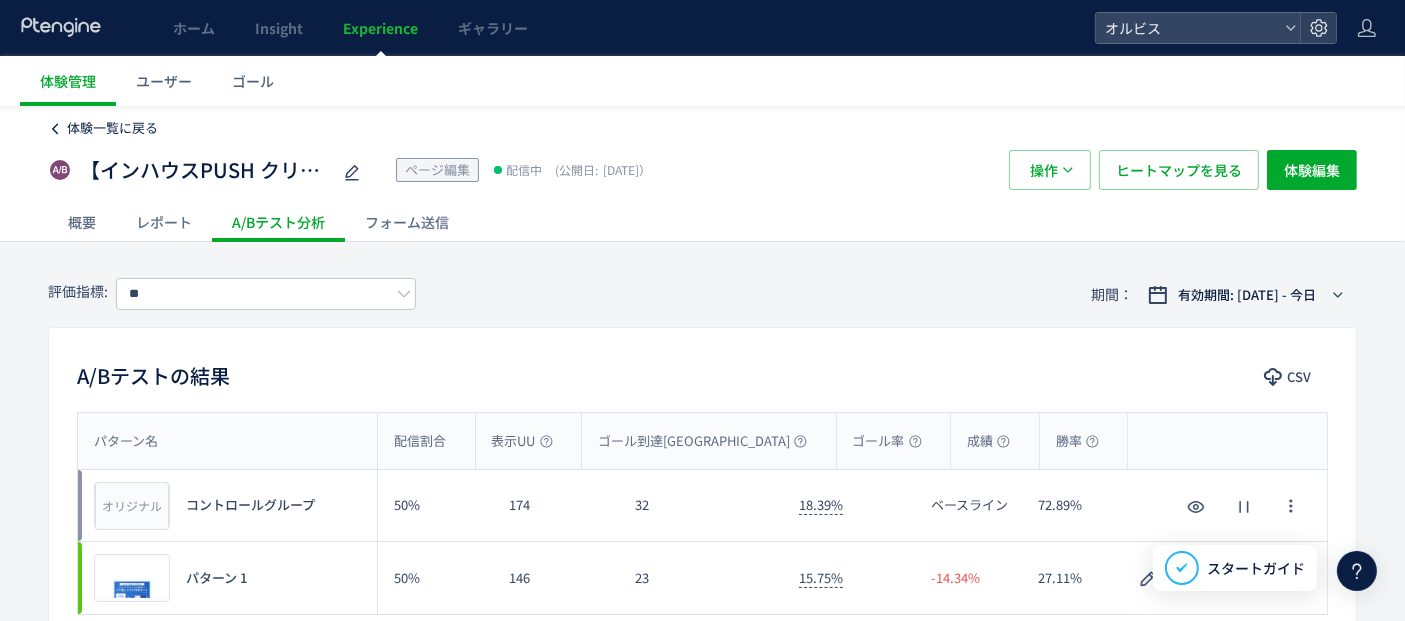 click 